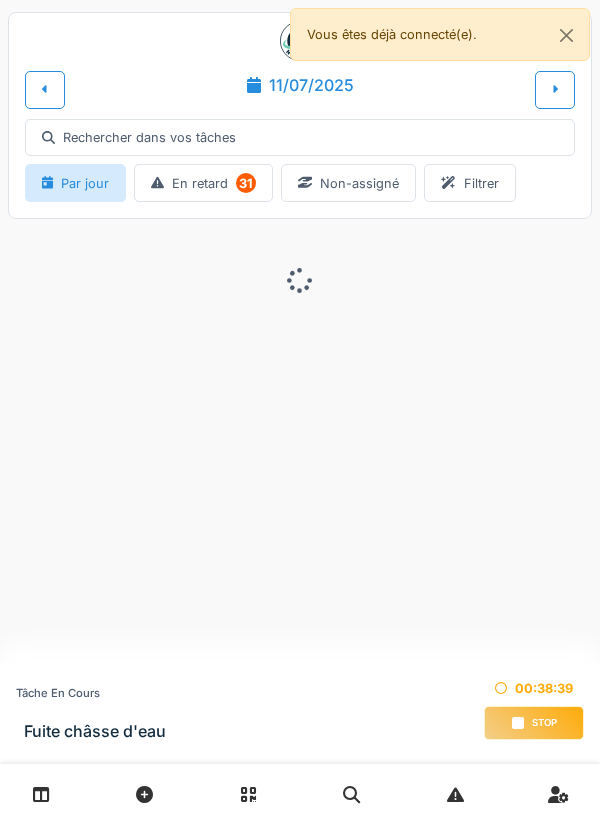 scroll, scrollTop: 0, scrollLeft: 0, axis: both 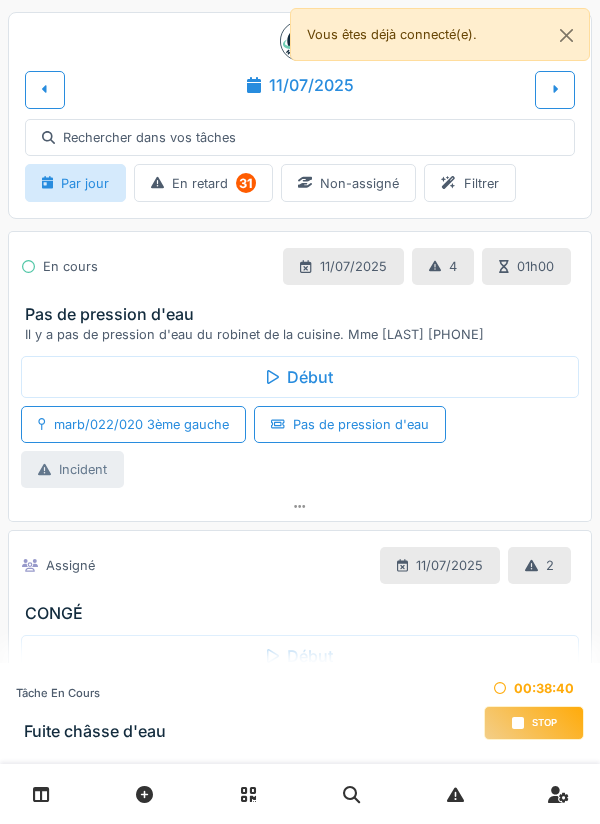 click on "stop" at bounding box center [534, 723] 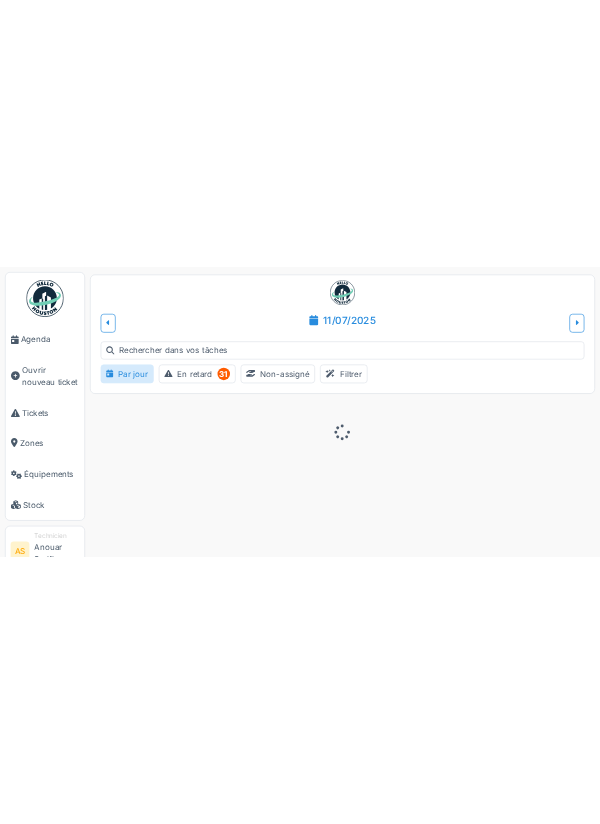 scroll, scrollTop: 0, scrollLeft: 0, axis: both 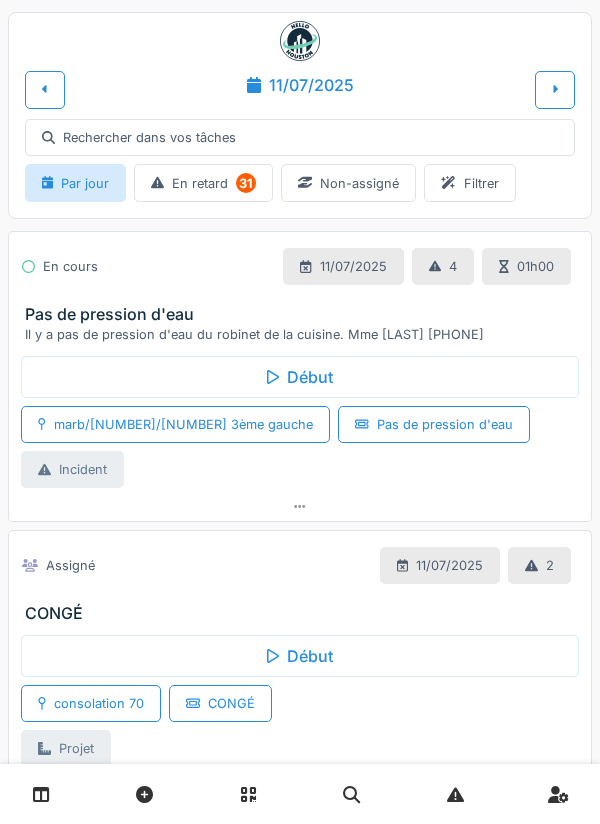 click at bounding box center [300, 506] 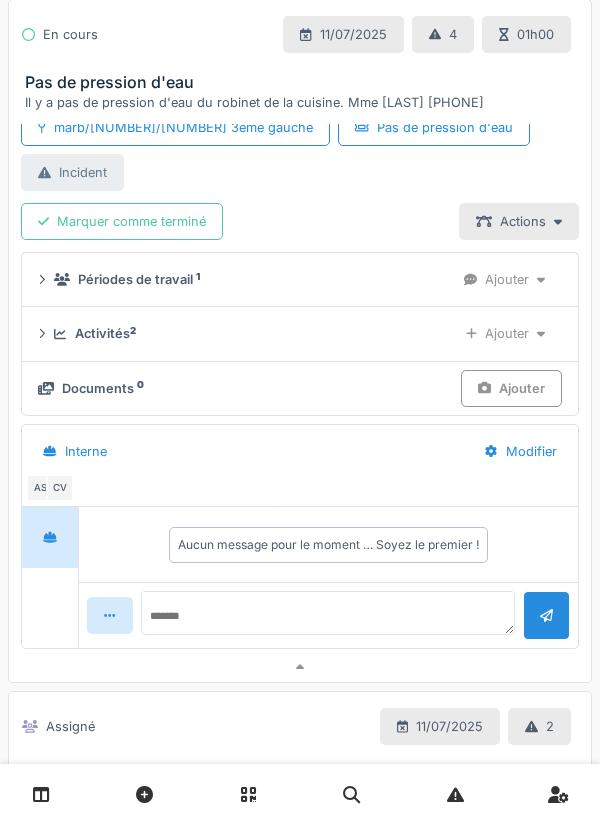 scroll, scrollTop: 316, scrollLeft: 0, axis: vertical 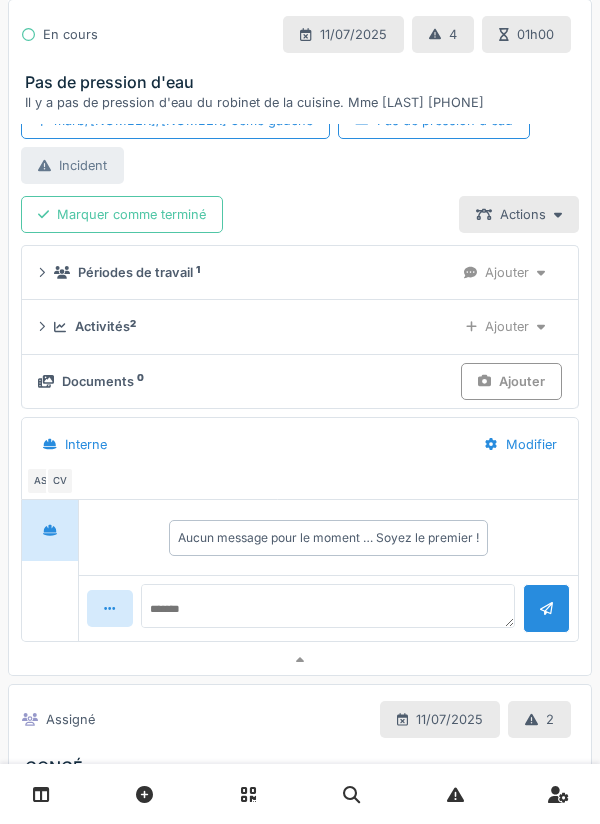 click on "Ajouter" at bounding box center (511, 381) 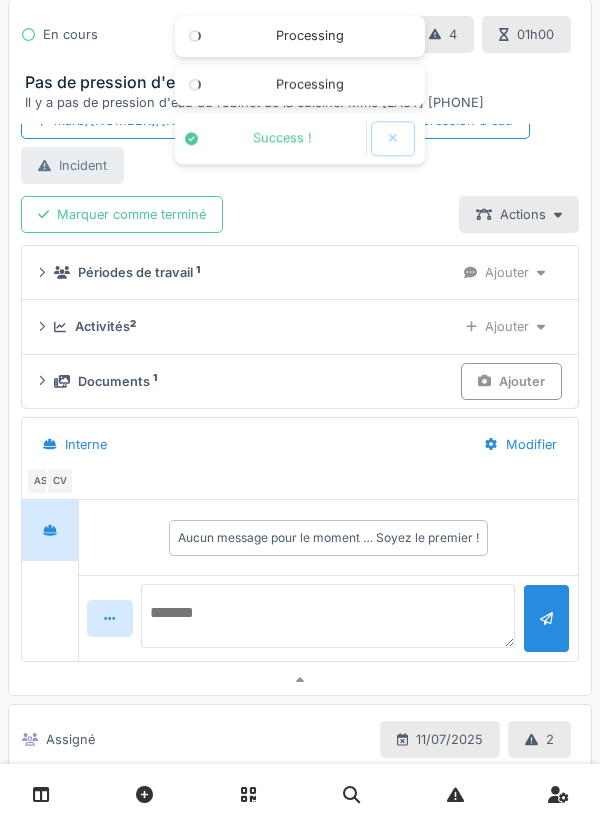 click at bounding box center [328, 616] 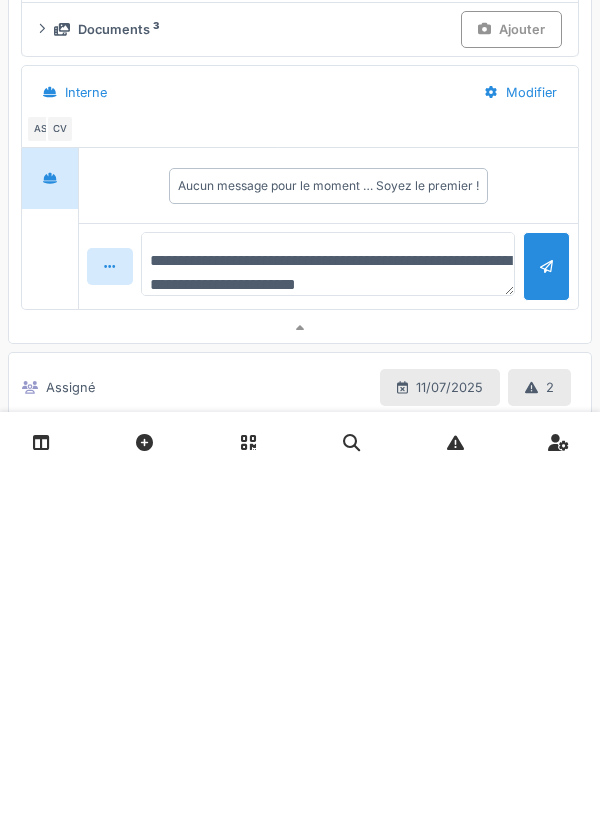 click on "**********" at bounding box center [328, 616] 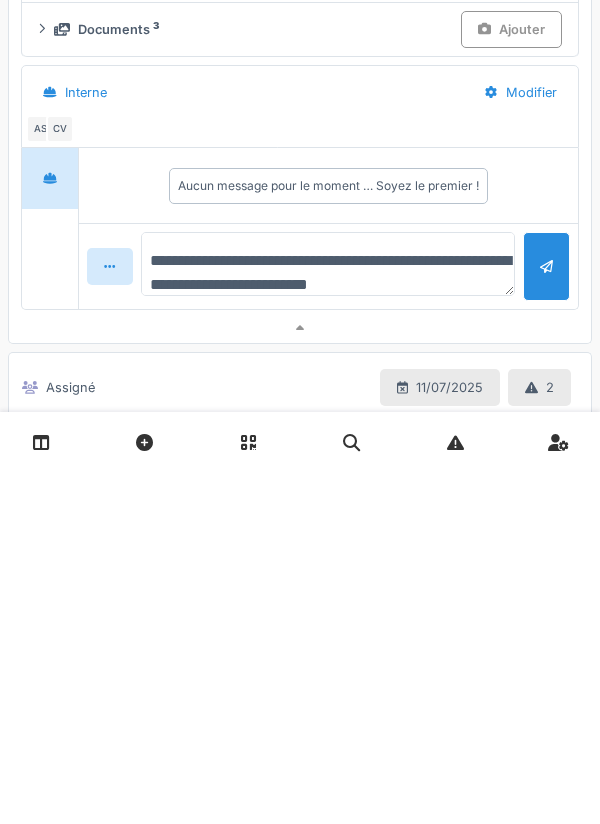 click on "**********" at bounding box center [328, 616] 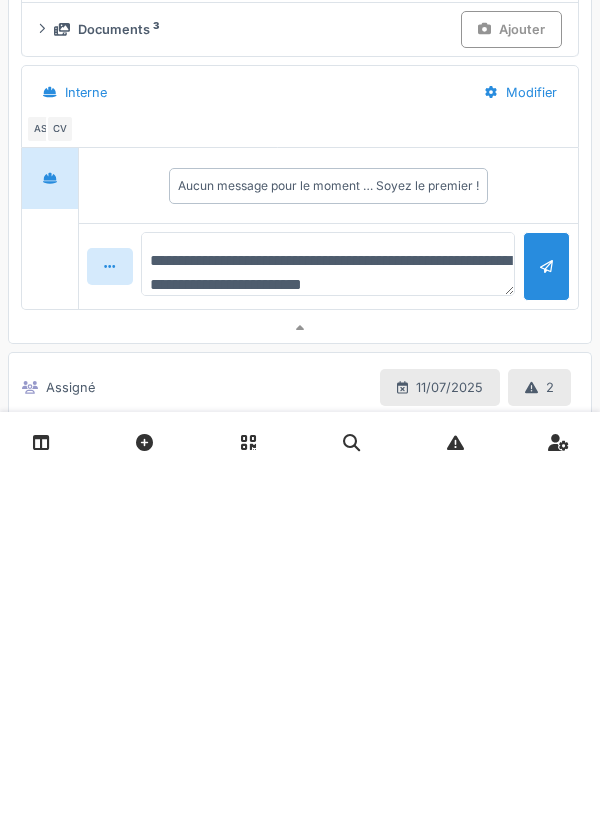 click on "**********" at bounding box center [328, 616] 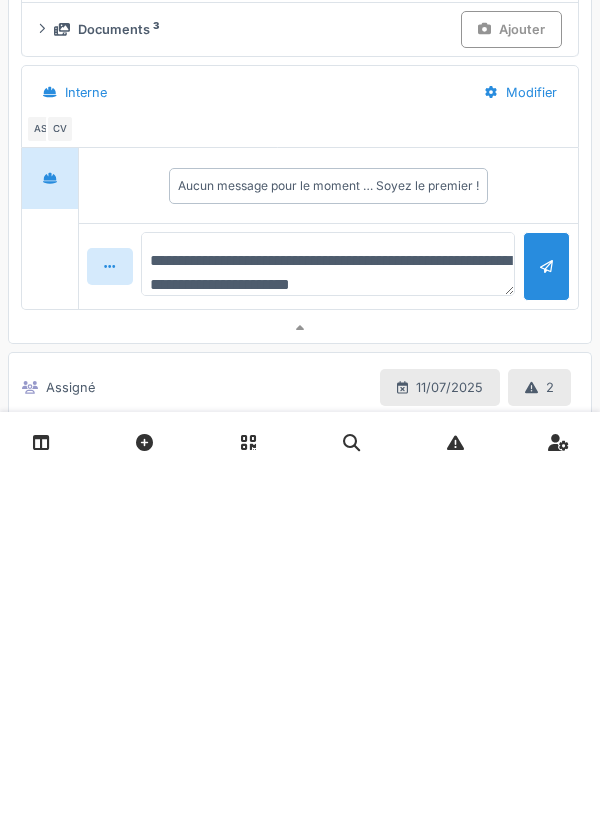 click on "**********" at bounding box center (328, 616) 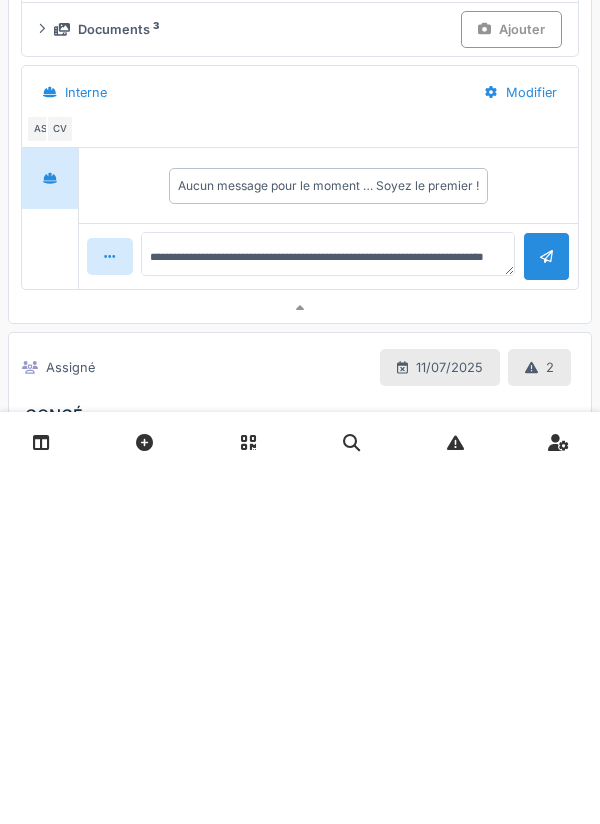 click at bounding box center (546, 608) 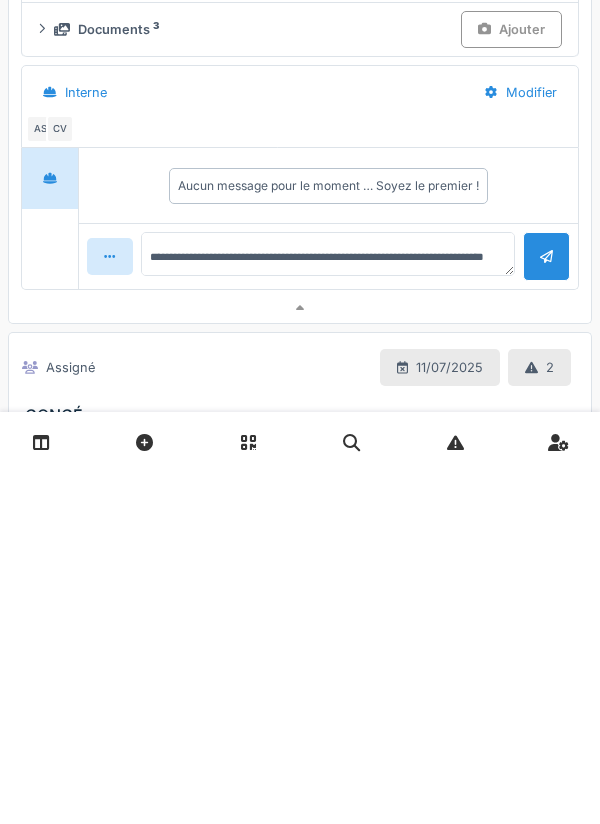 type 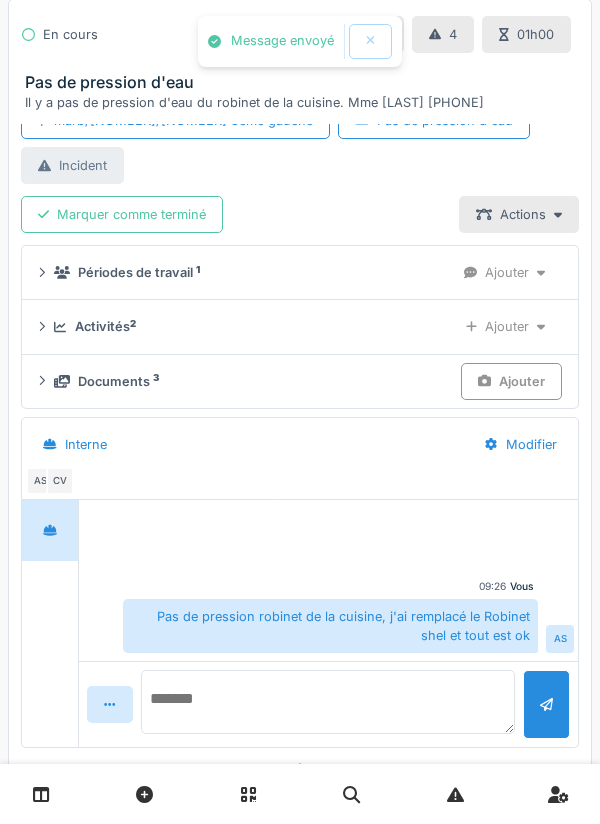 click at bounding box center [328, 702] 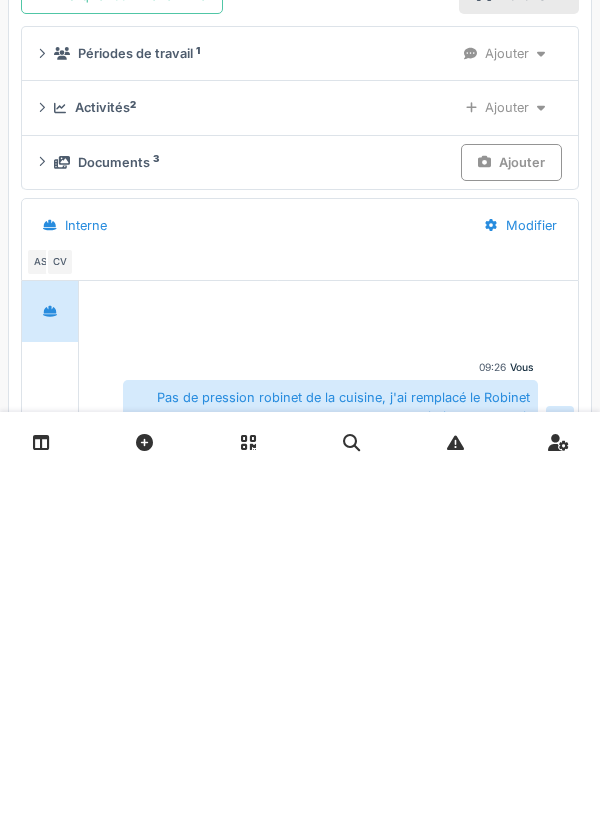 scroll, scrollTop: 111, scrollLeft: 0, axis: vertical 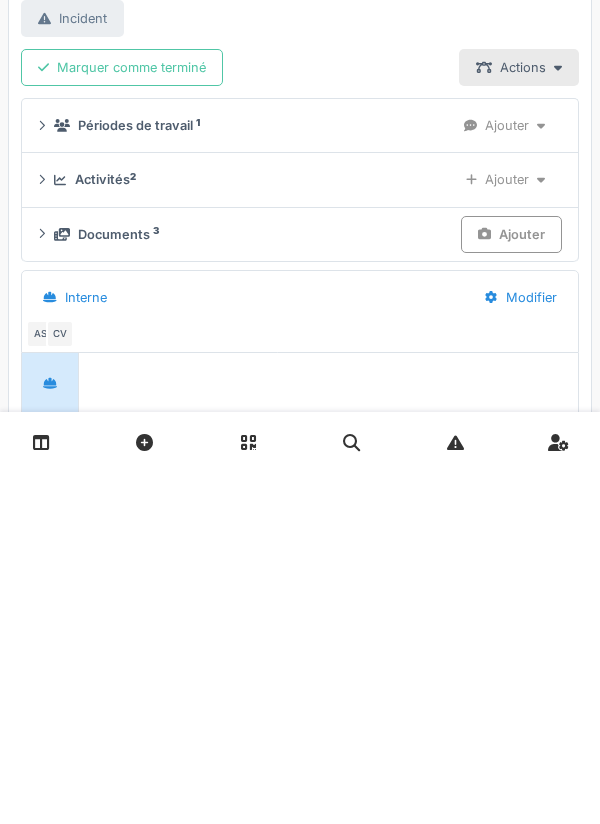 click on "Ajouter" at bounding box center [505, 531] 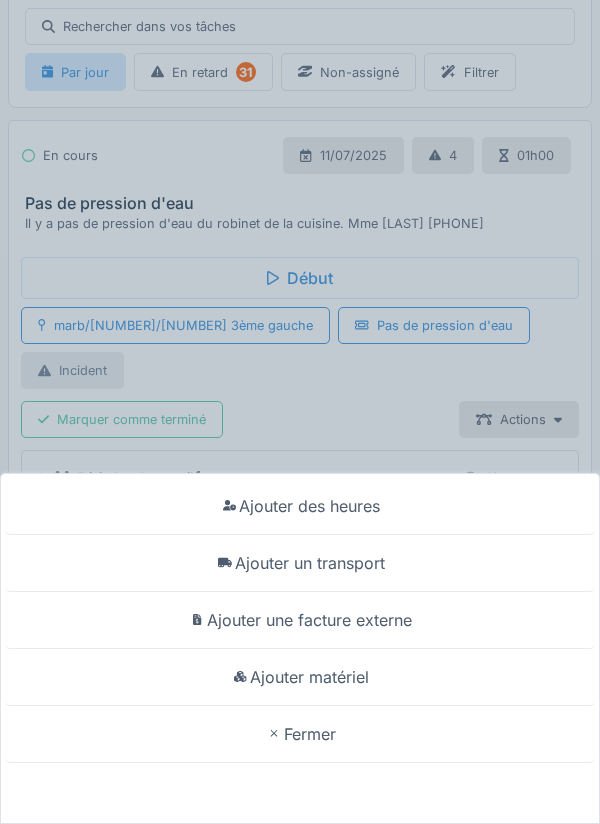 click on "Ajouter matériel" at bounding box center [300, 677] 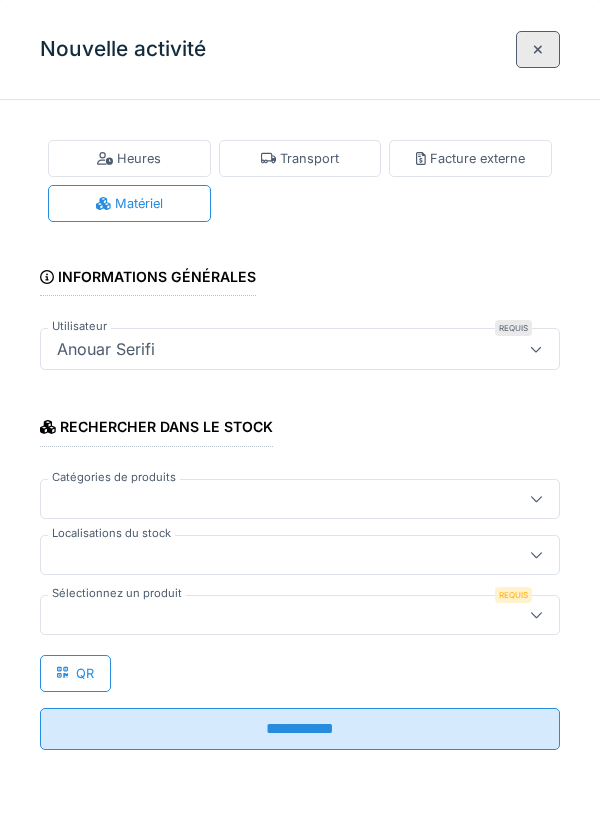click at bounding box center [274, 555] 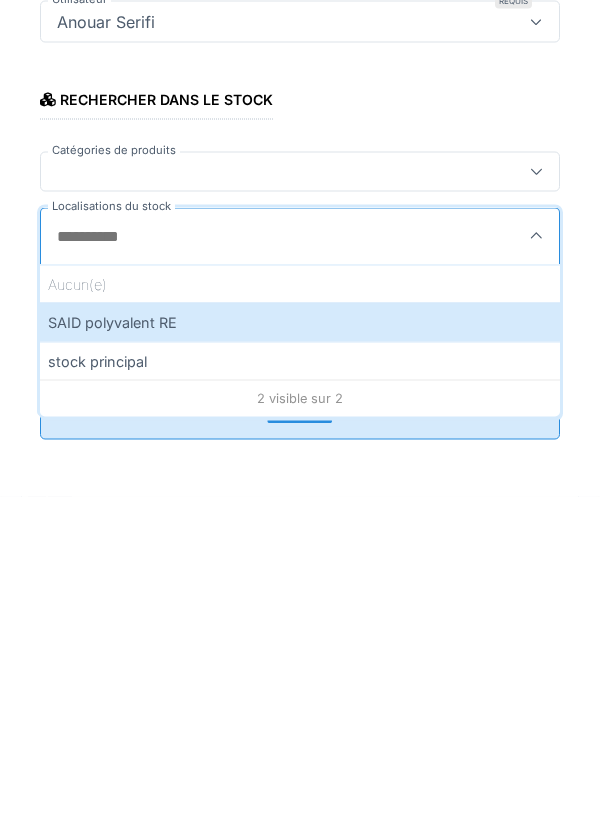 click on "SAID polyvalent RE" at bounding box center [300, 649] 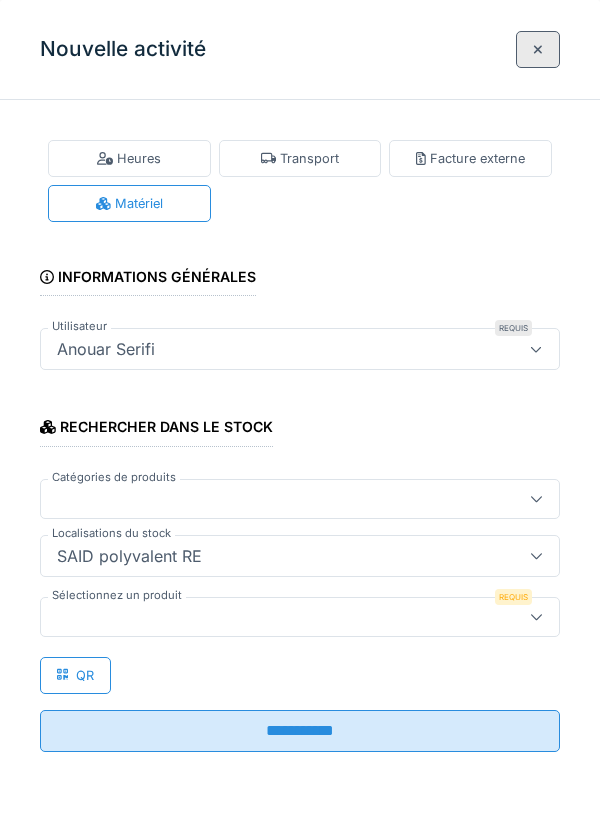 click at bounding box center [274, 617] 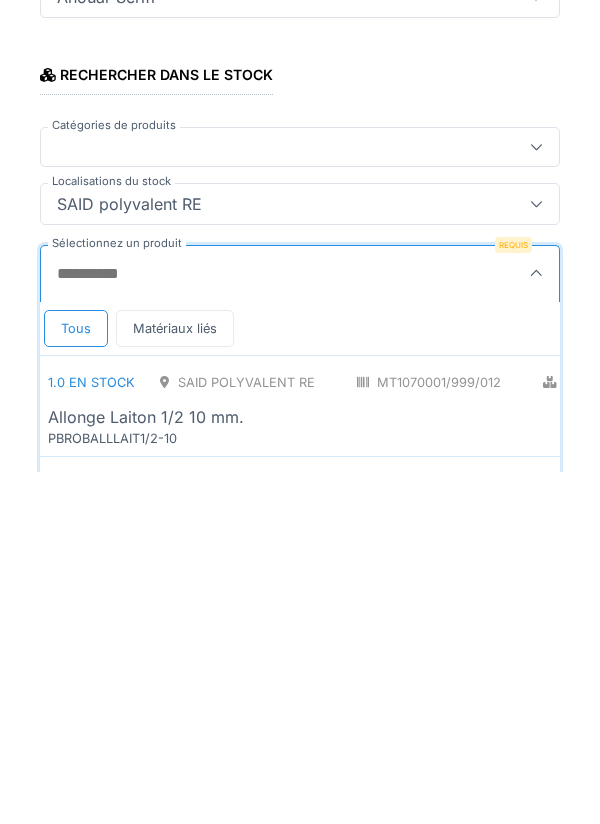 scroll, scrollTop: 1, scrollLeft: 0, axis: vertical 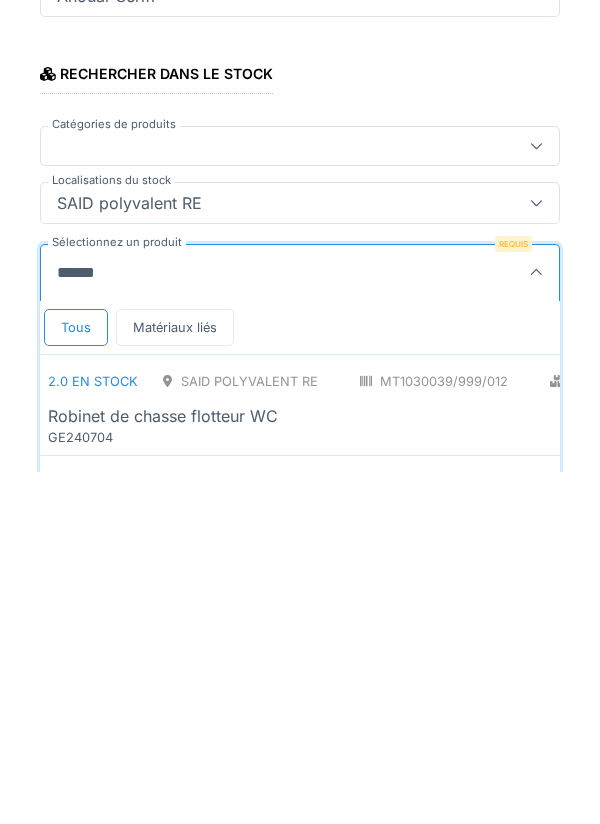 type on "*******" 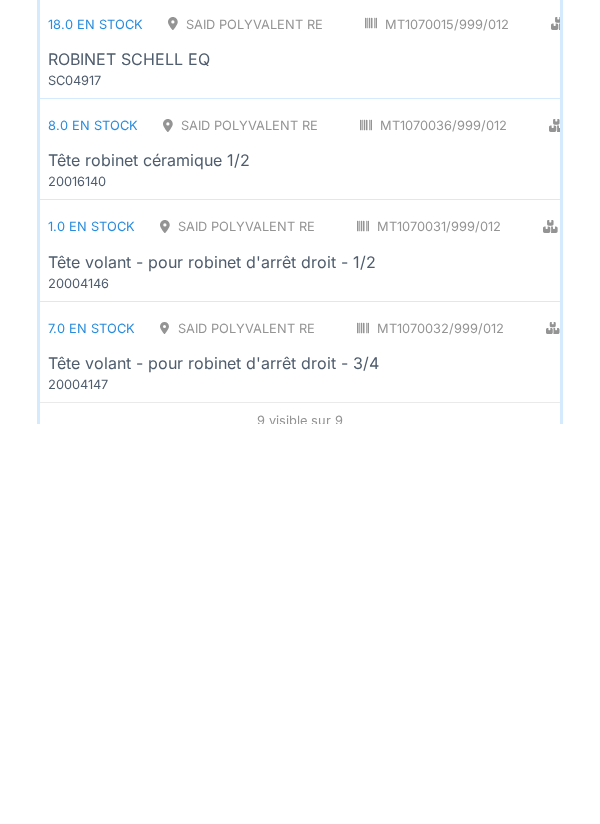 scroll, scrollTop: 831, scrollLeft: 0, axis: vertical 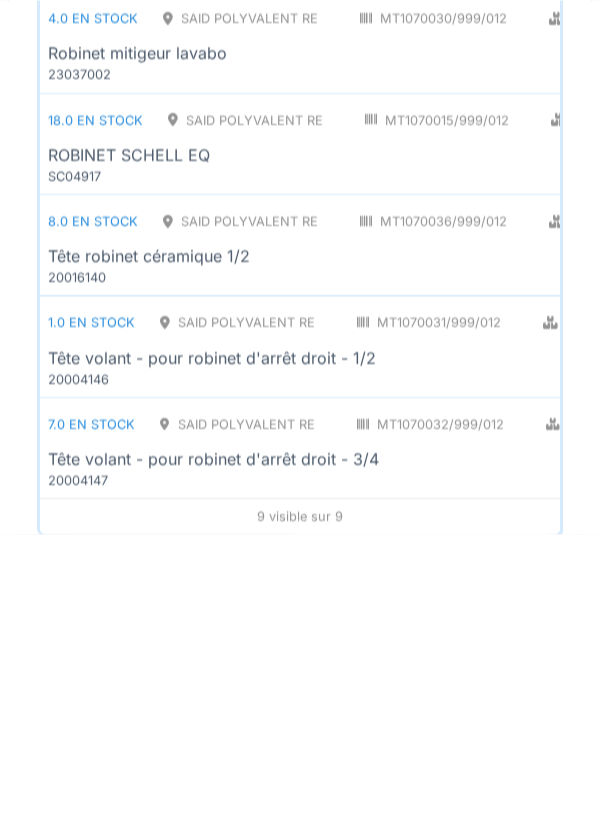 click on "18.0 en stock SAID polyvalent RE MT1070015/999/012 Plomberie - Robinetterie PCE ROBINET SCHELL EQ SC04917" at bounding box center [451, 434] 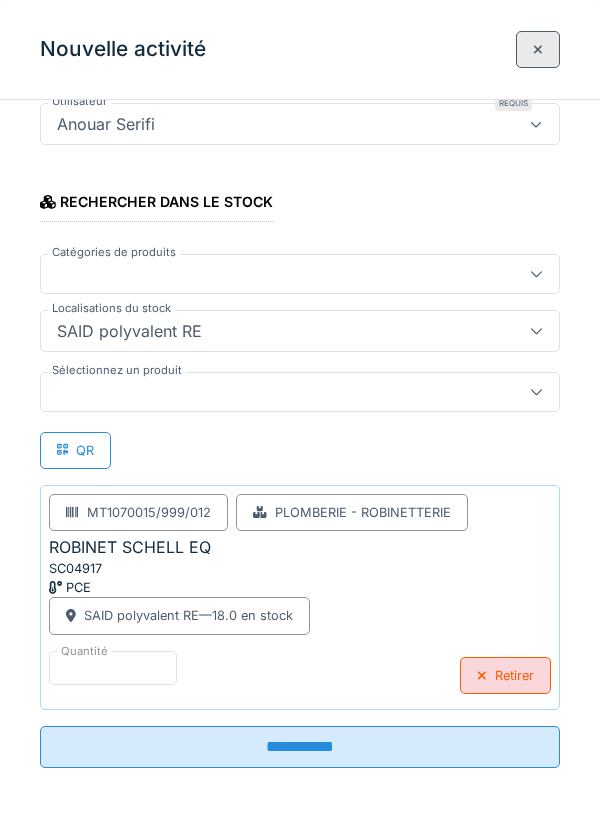 scroll, scrollTop: 225, scrollLeft: 0, axis: vertical 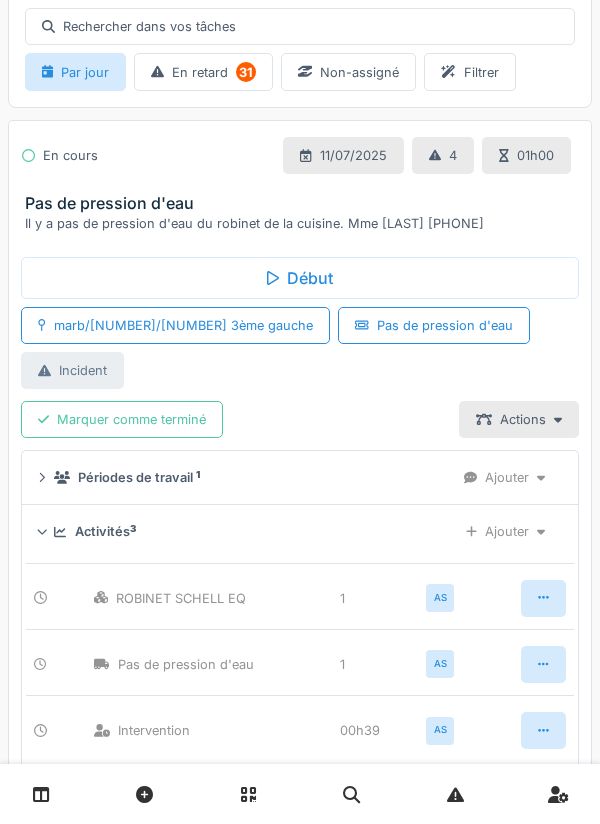 click on "Marquer comme terminé" at bounding box center (122, 419) 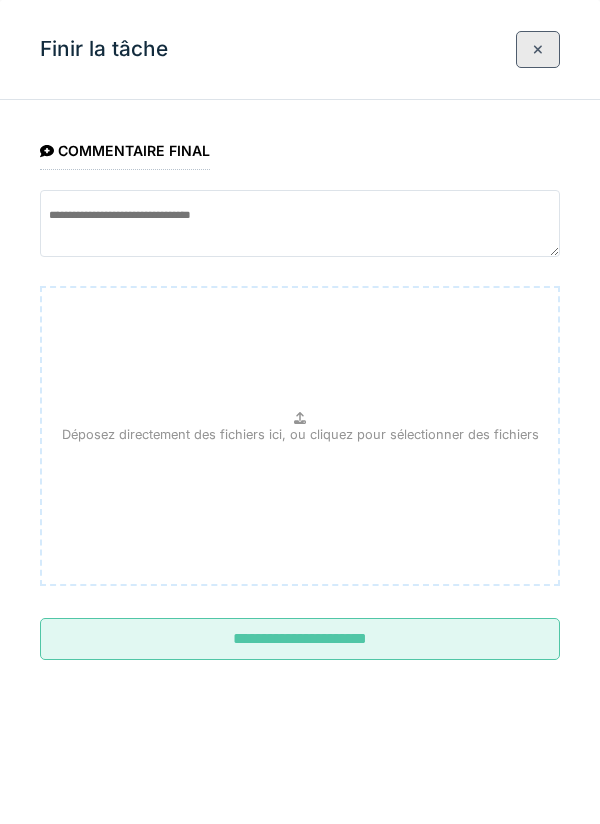 click on "**********" at bounding box center [300, 639] 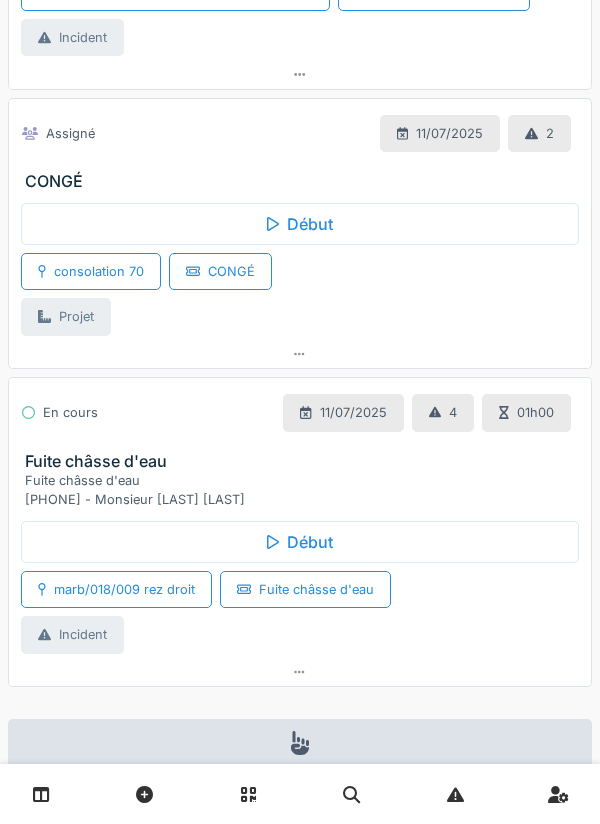 scroll, scrollTop: 382, scrollLeft: 0, axis: vertical 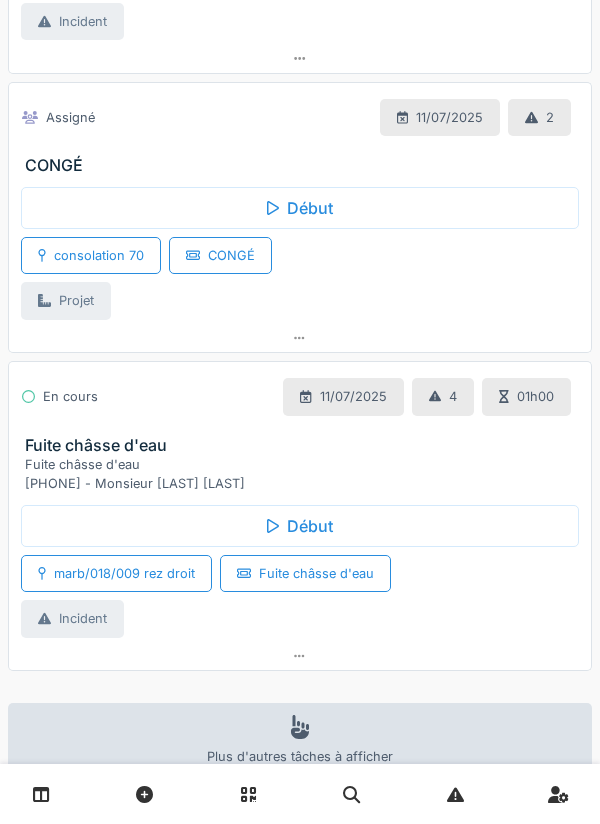 click at bounding box center (300, 656) 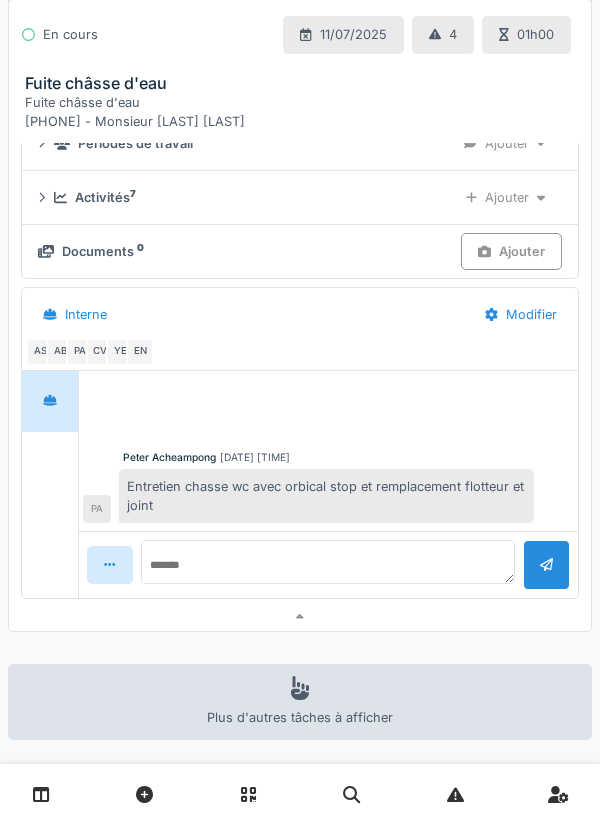 scroll, scrollTop: 975, scrollLeft: 0, axis: vertical 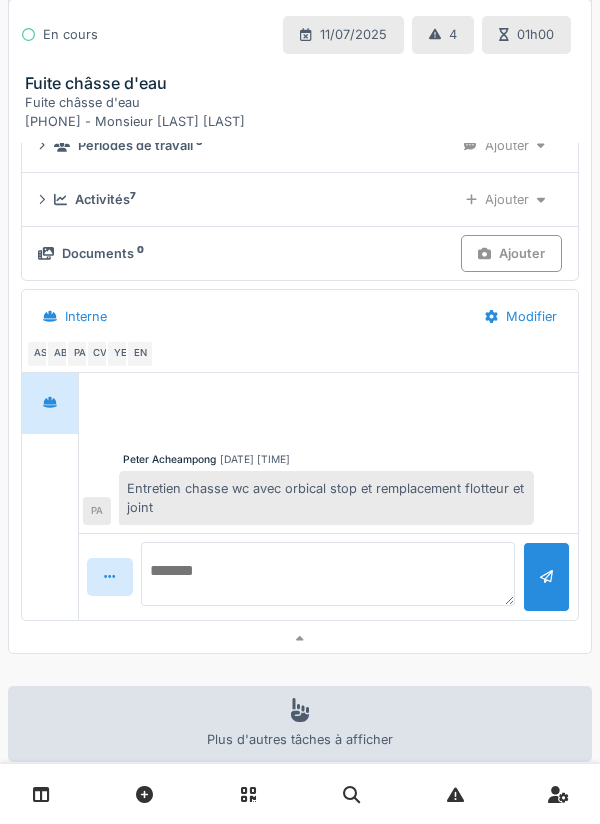 click at bounding box center [328, 574] 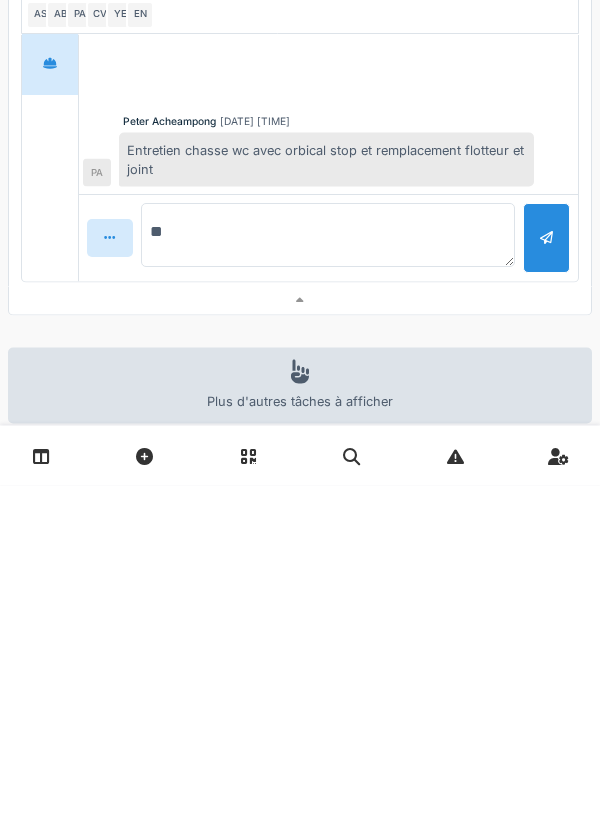 type on "*" 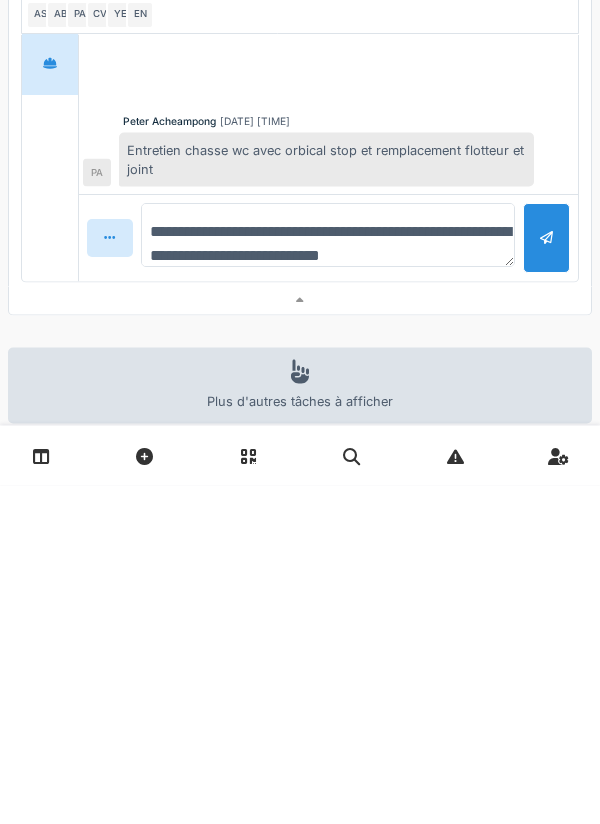 click on "**********" at bounding box center (328, 574) 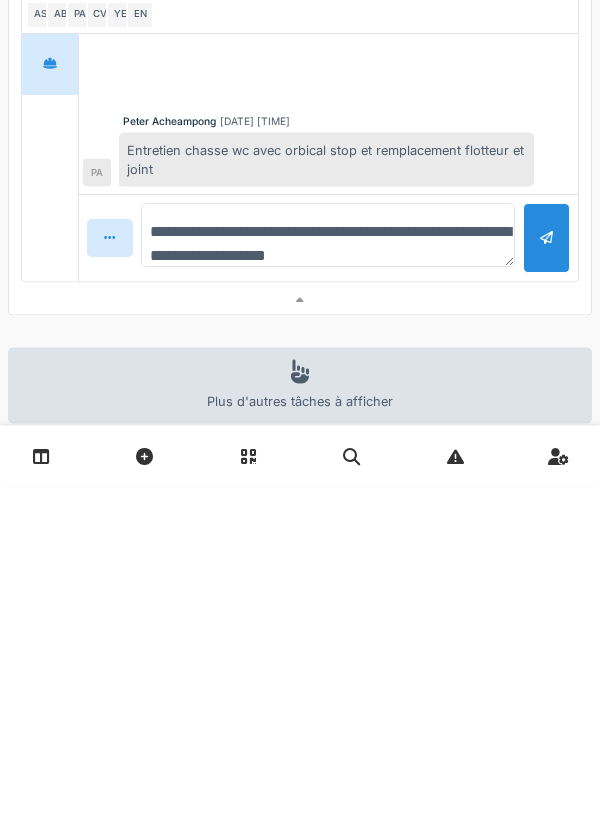 click on "**********" at bounding box center (328, 574) 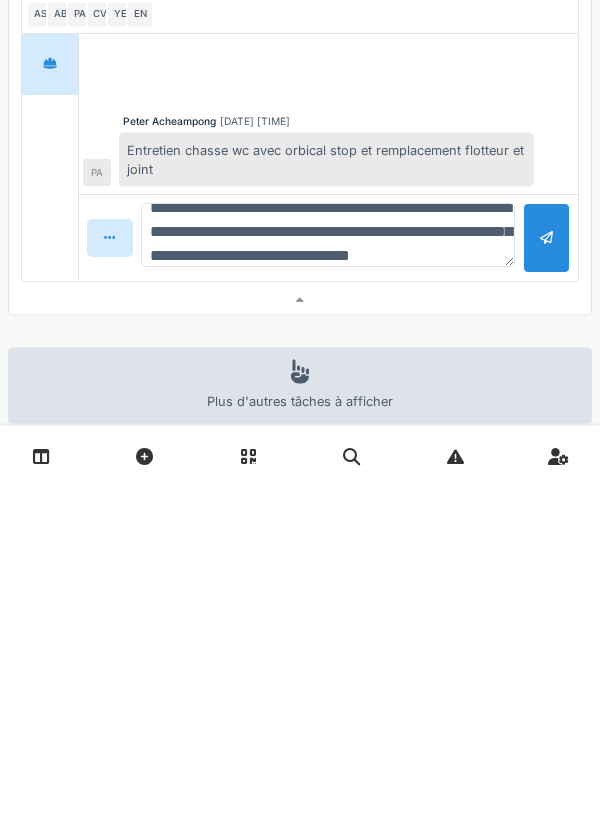 scroll, scrollTop: 48, scrollLeft: 0, axis: vertical 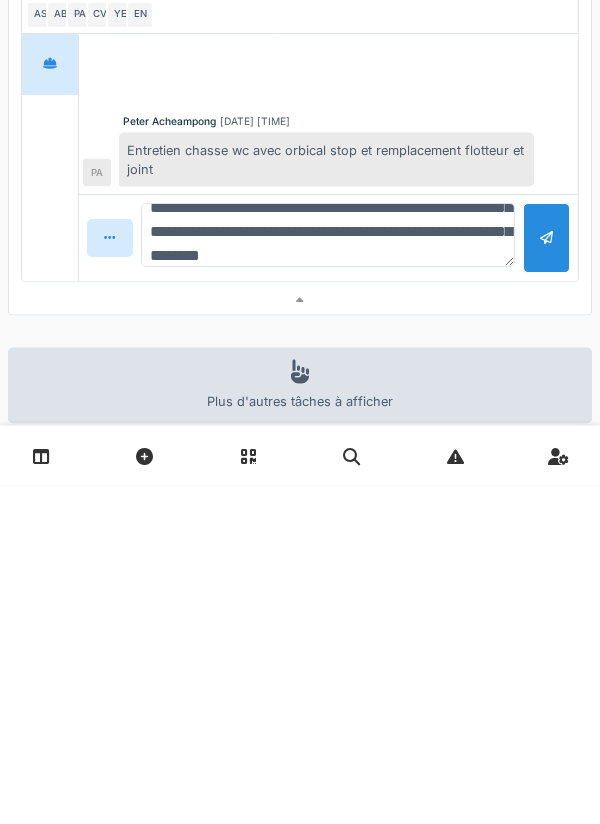 type on "**********" 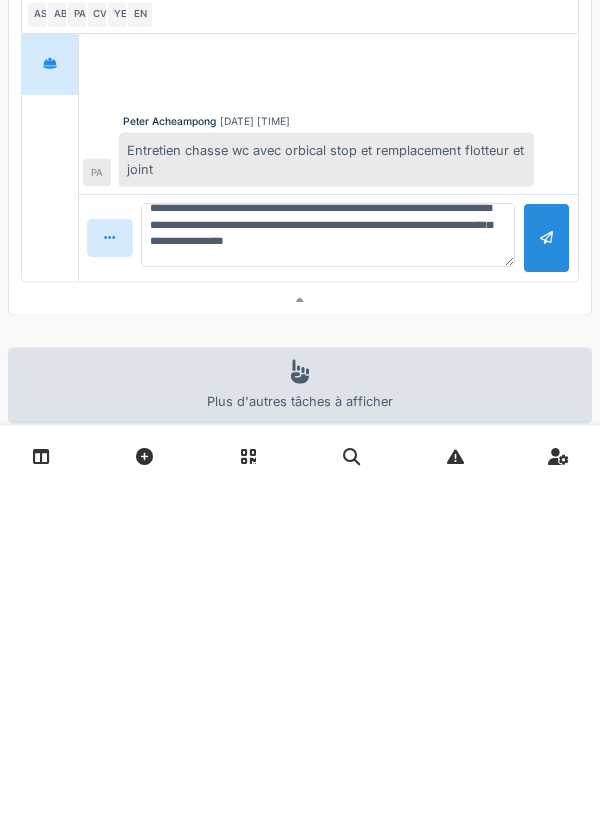 click at bounding box center [546, 576] 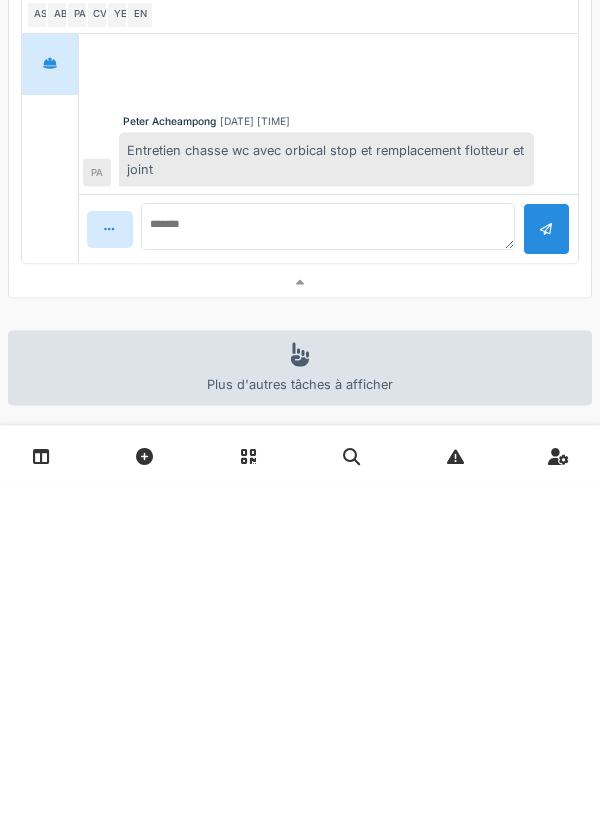scroll, scrollTop: 0, scrollLeft: 0, axis: both 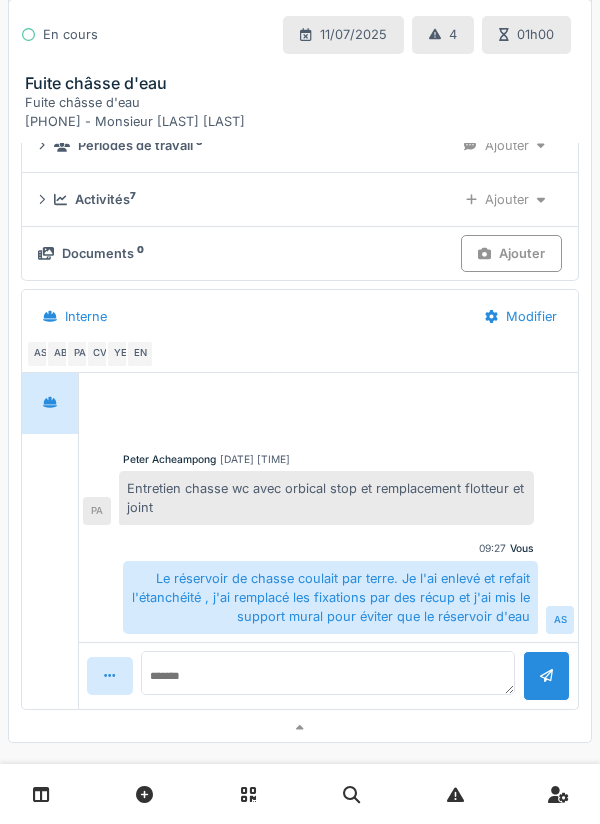 click on "[FIRST] [LAST]   [DATE] [TIME] Entretien chasse wc avec orbical stop et remplacement flotteur et joint  [INITIALS] Vous   [TIME] Le réservoir de chasse coulait par terre. Je l'ai enlevé et refait l'étanchéité ,  j'ai remplacé les fixations par des récup et j'ai mis le support mural pour éviter que le réservoir d'eau [INITIALS]" at bounding box center (328, 508) 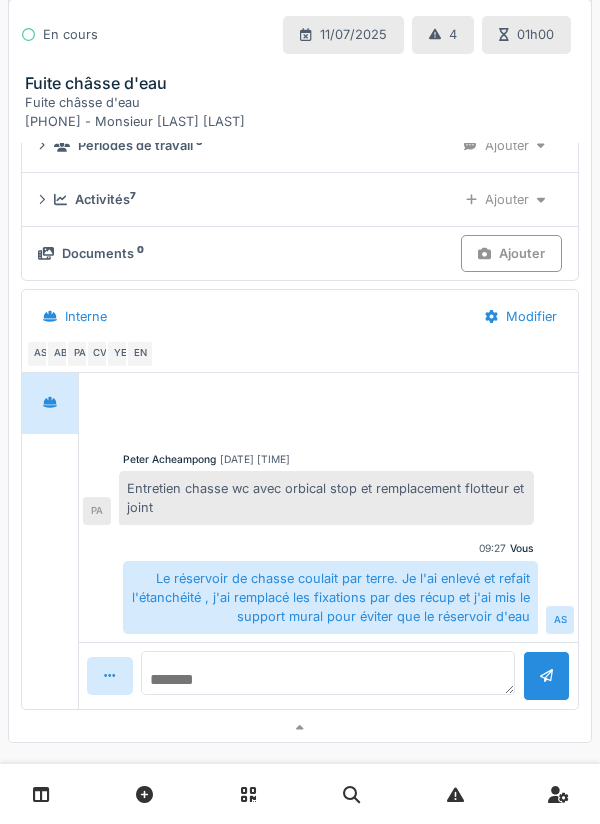 click at bounding box center [328, 673] 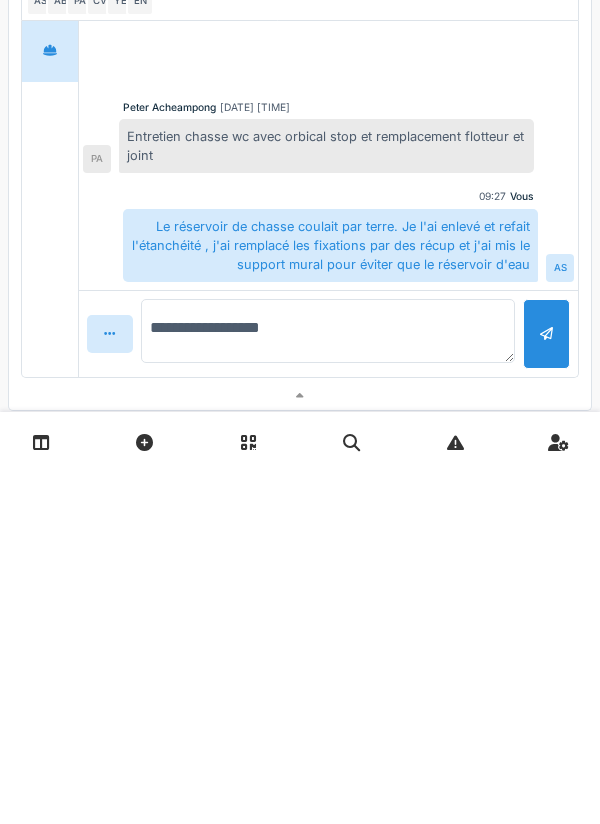 type on "**********" 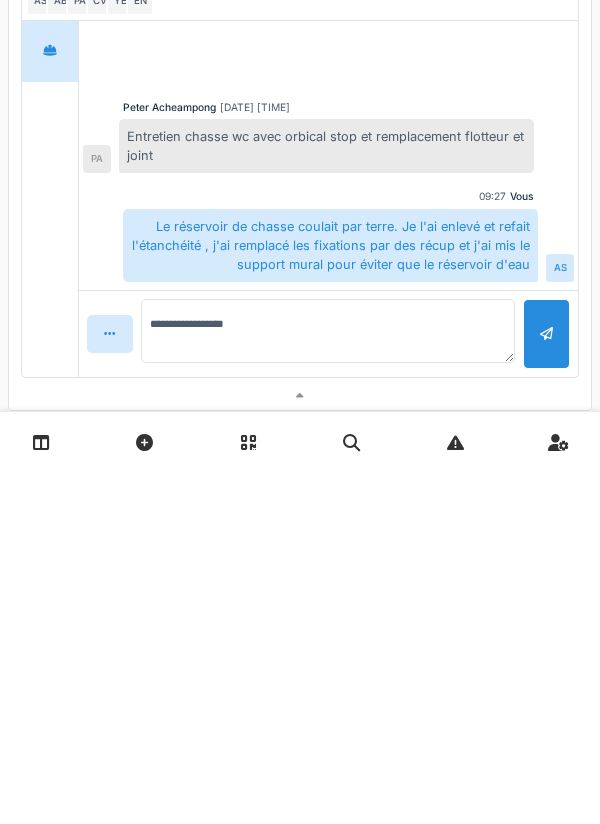 click at bounding box center [546, 685] 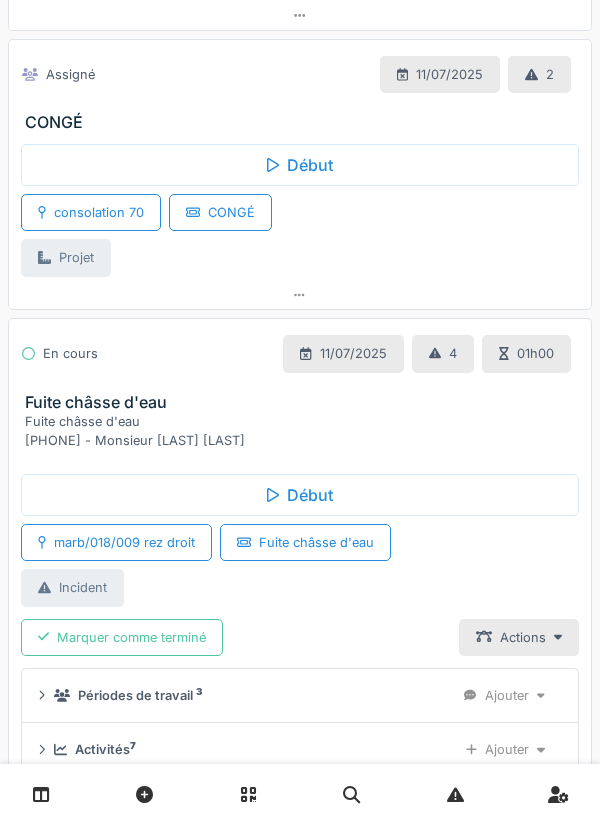 scroll, scrollTop: 475, scrollLeft: 0, axis: vertical 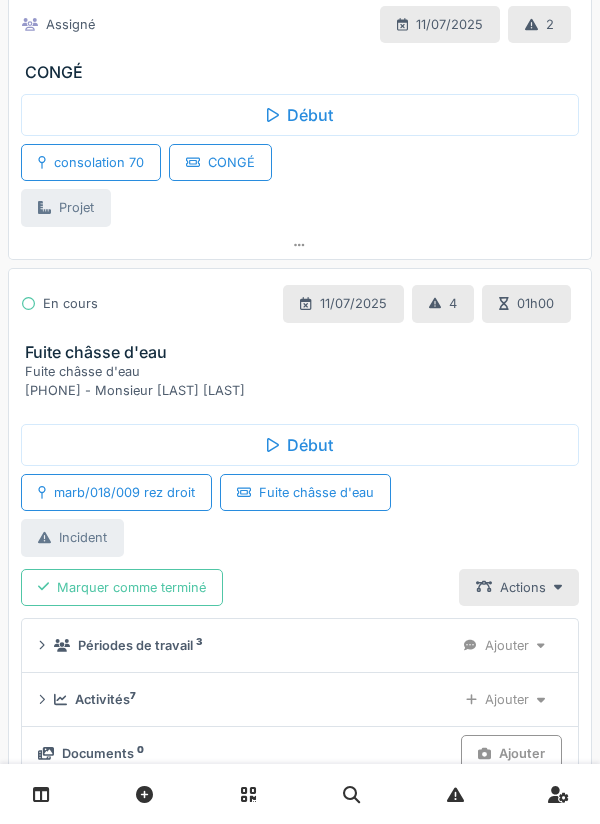click on "Marquer comme terminé" at bounding box center (122, 587) 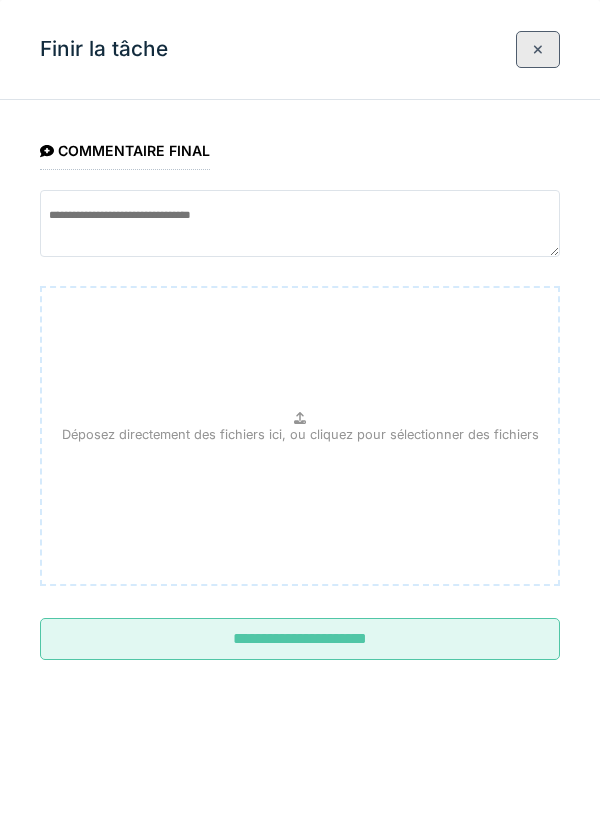 click on "**********" at bounding box center [300, 639] 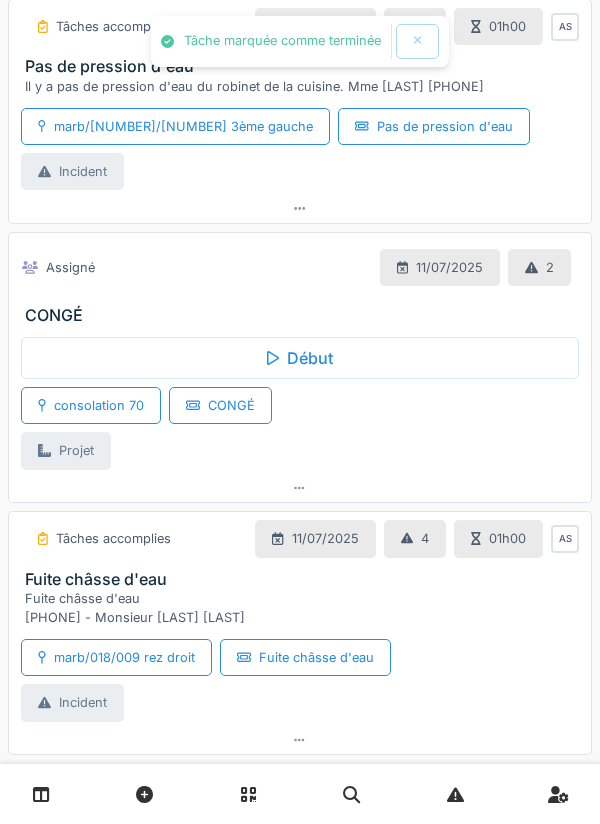scroll, scrollTop: 0, scrollLeft: 0, axis: both 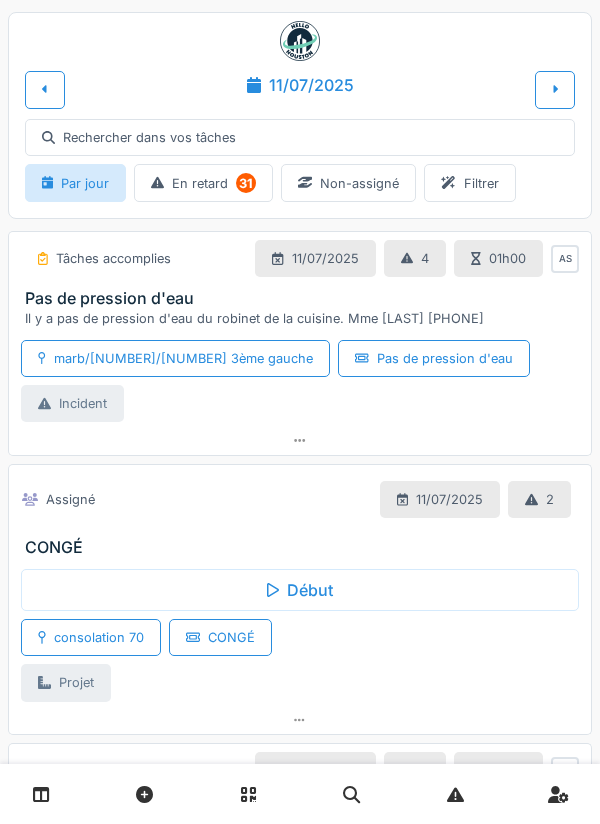 click at bounding box center (555, 89) 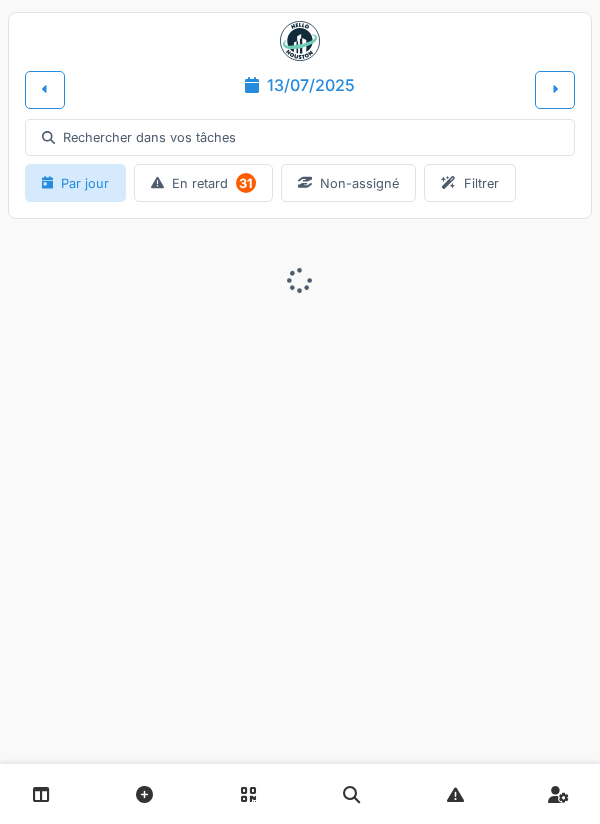 click at bounding box center [555, 89] 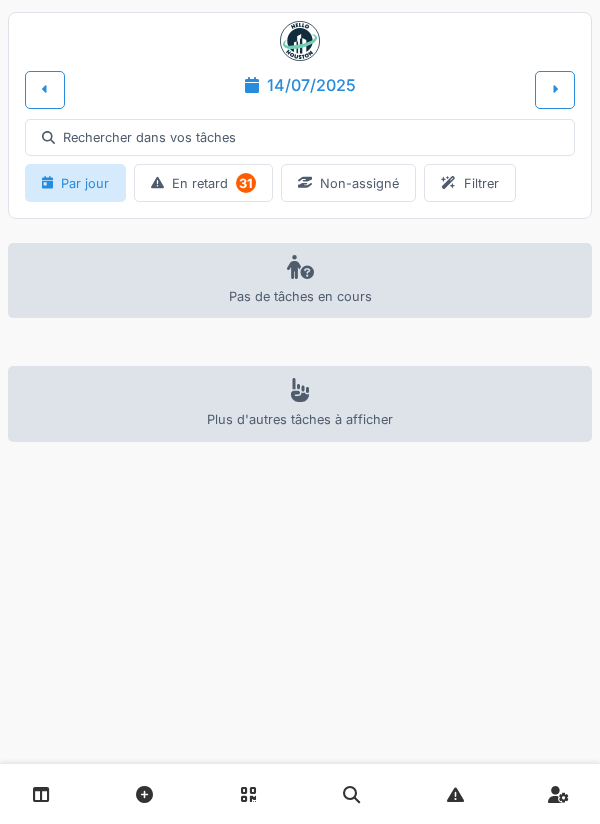 click at bounding box center [45, 89] 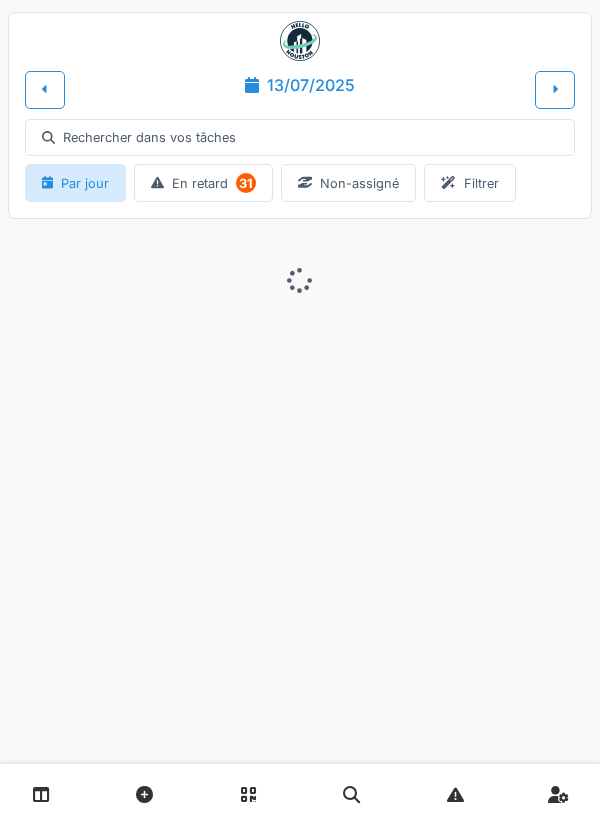 click at bounding box center [45, 89] 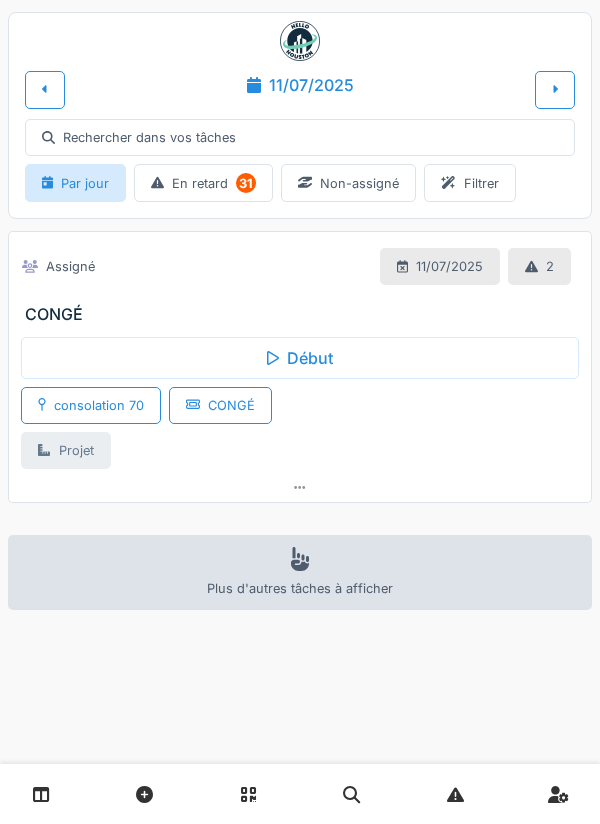 click on "[DATE] Rechercher dans vos tâches Par jour En retard   31 Non-assigné Filtrer Assigné [DATE] 2 CONGÉ Début consolation 70 CONGÉ Projet Plus d'autres tâches à afficher" at bounding box center (300, 412) 